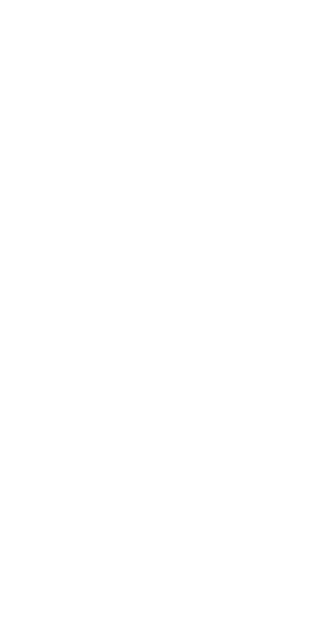 scroll, scrollTop: 0, scrollLeft: 0, axis: both 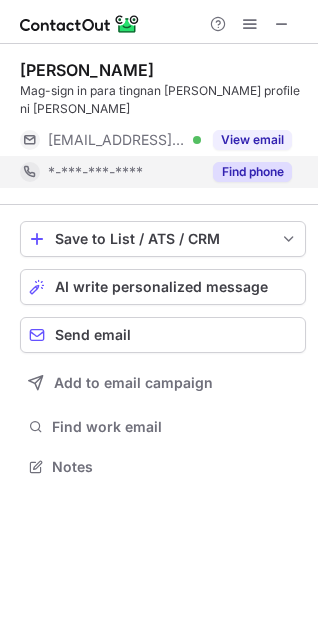 click on "Find phone" at bounding box center [252, 172] 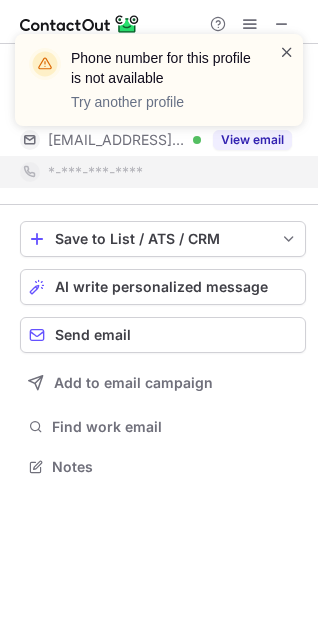 click at bounding box center (287, 52) 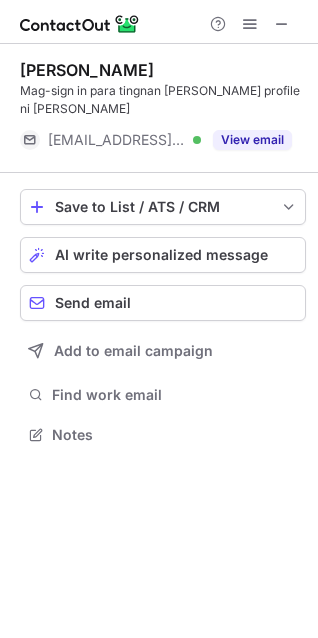 click on "Phone number for this profile is not available Try another profile Jayme Caparros Mag-sign in para tingnan ang buong profile ni Jayme ***@hedgeserv.com Verified View email Save to List / ATS / CRM List Select Lever Connect Greenhouse Connect Salesforce Connect Hubspot Connect Bullhorn Connect Zapier (100+ Applications) Connect Request a new integration AI write personalized message Send email Add to email campaign Find work email Notes" at bounding box center (159, 319) 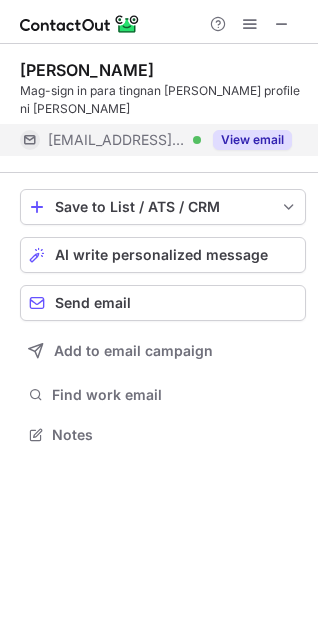 scroll, scrollTop: 421, scrollLeft: 318, axis: both 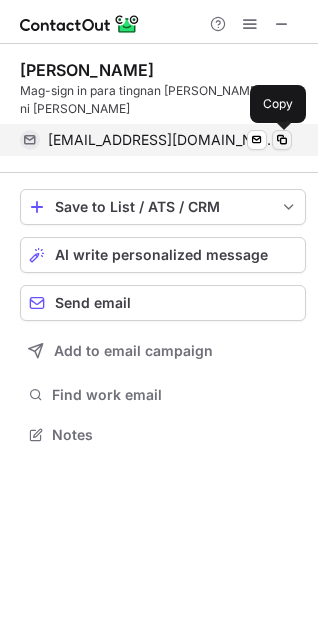 click at bounding box center (282, 140) 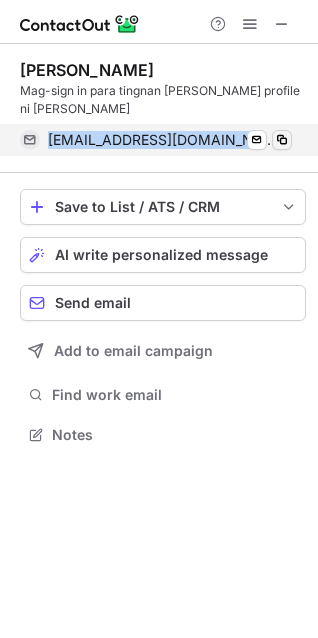 click on "jcaparros@hedgeserv.com Verified Send email Copy" at bounding box center (156, 140) 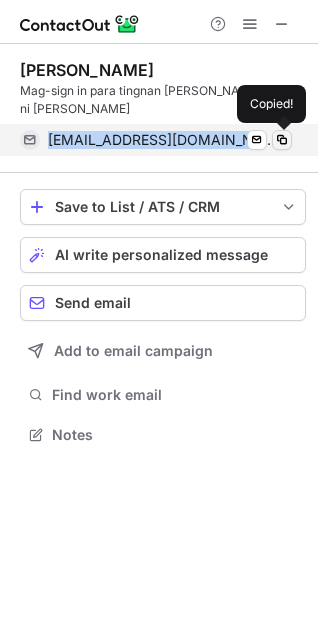 click at bounding box center [282, 140] 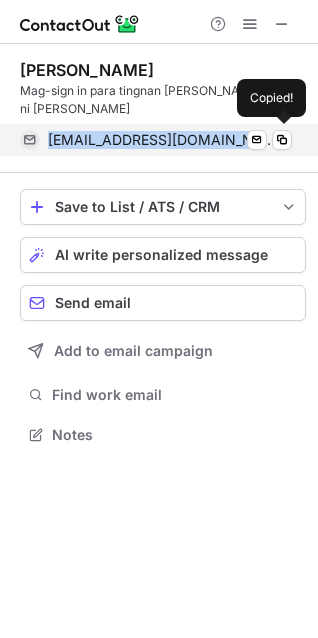 click on "jcaparros@hedgeserv.com Verified Send email Copied!" at bounding box center [156, 140] 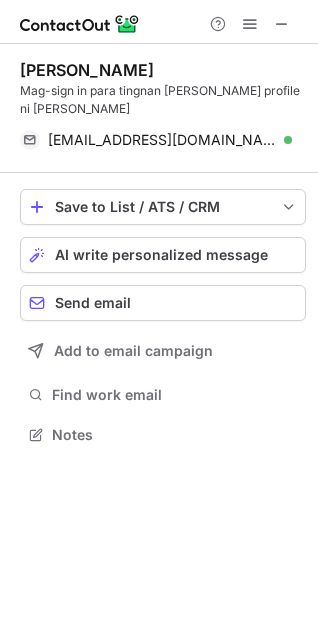 click on "Jayme Caparros Mag-sign in para tingnan ang buong profile ni Jayme jcaparros@hedgeserv.com Verified Send email Copied!" at bounding box center [163, 108] 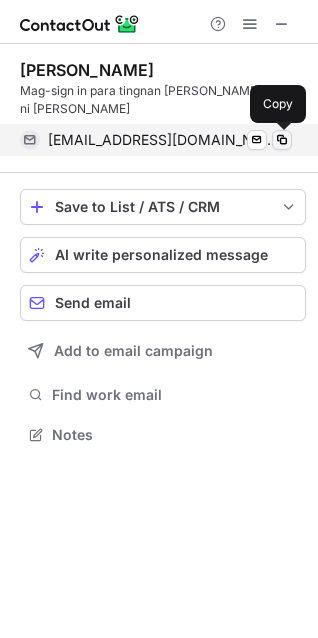 click at bounding box center (282, 140) 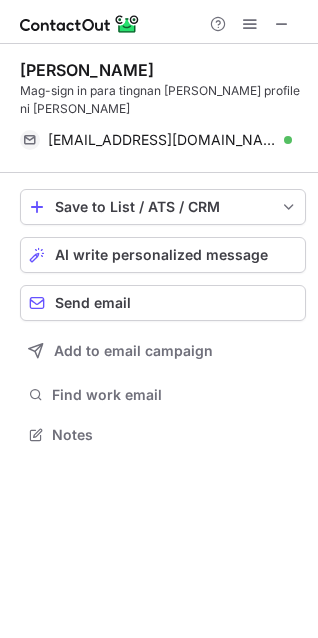 type 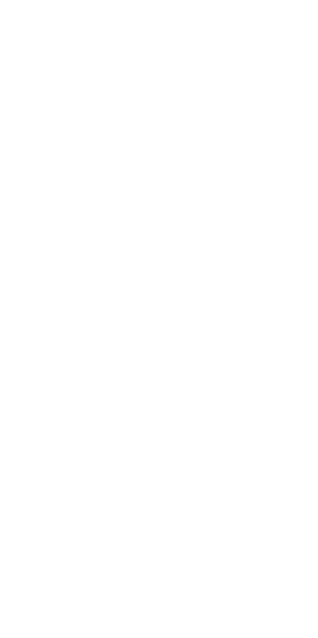 scroll, scrollTop: 0, scrollLeft: 0, axis: both 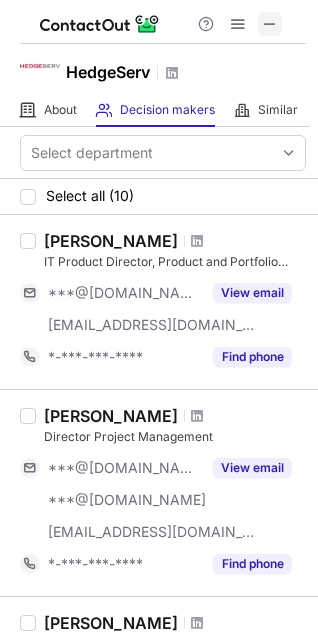 click at bounding box center [270, 24] 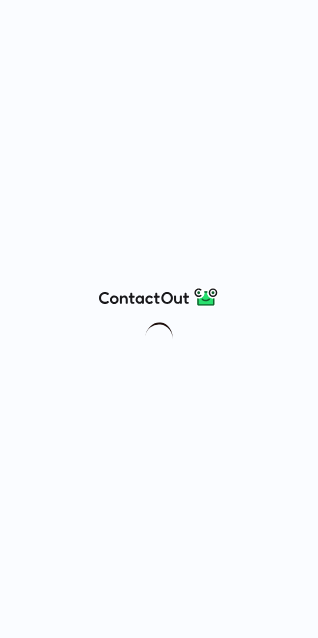 scroll, scrollTop: 0, scrollLeft: 0, axis: both 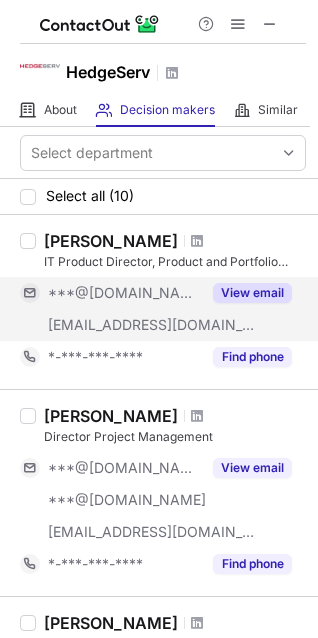 click on "View email" at bounding box center (252, 293) 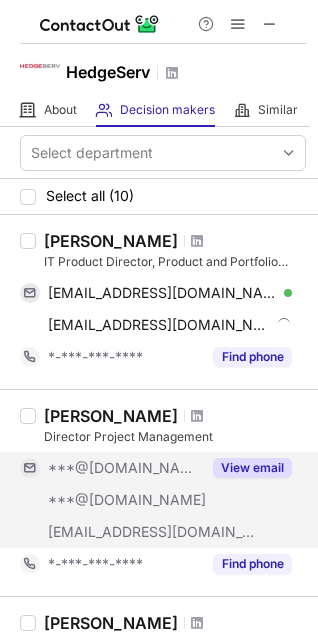 click on "View email" at bounding box center [252, 468] 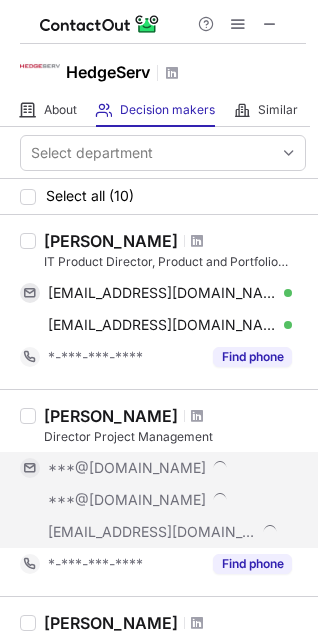 scroll, scrollTop: 100, scrollLeft: 0, axis: vertical 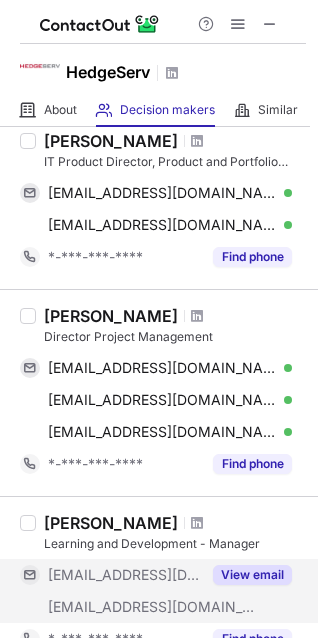 click on "View email" at bounding box center (252, 575) 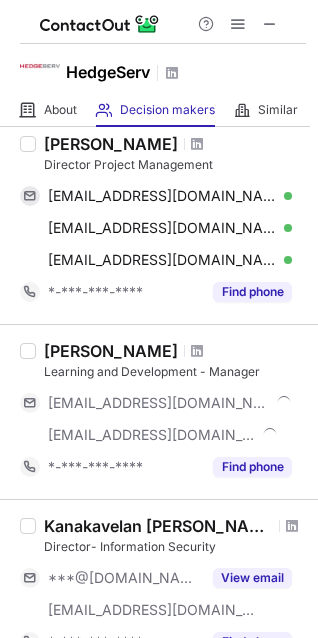 scroll, scrollTop: 300, scrollLeft: 0, axis: vertical 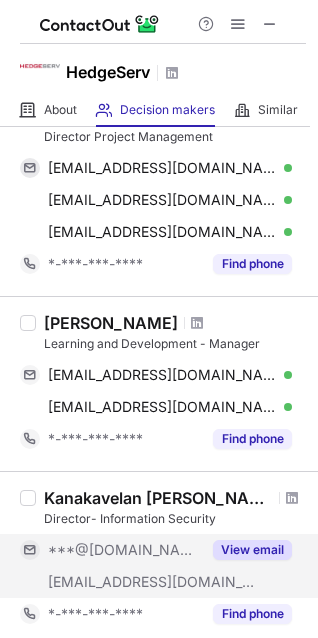 click on "View email" at bounding box center (252, 550) 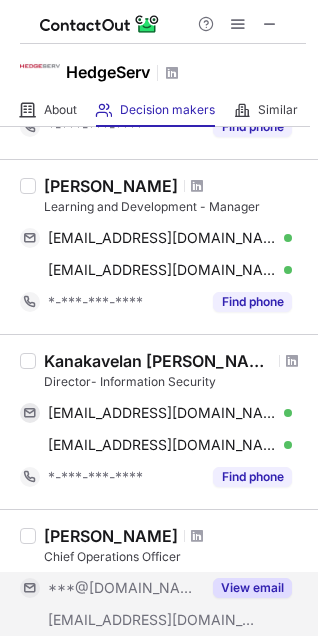 scroll, scrollTop: 500, scrollLeft: 0, axis: vertical 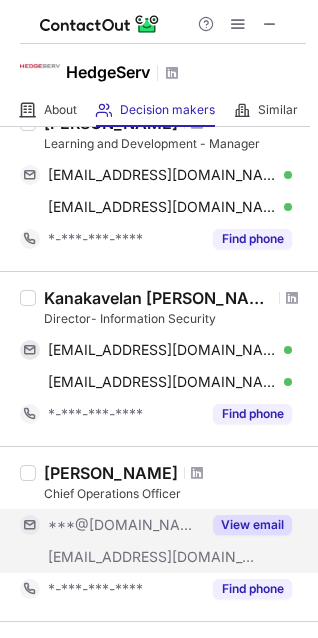 click on "View email" at bounding box center [252, 525] 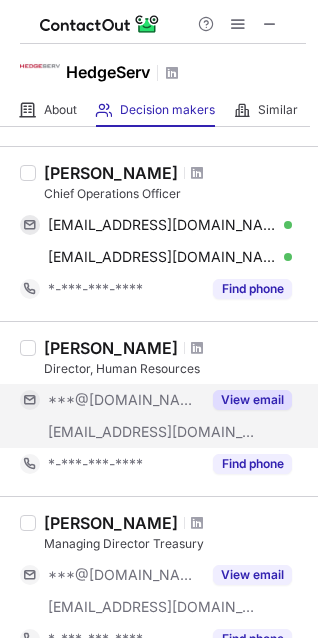 click on "View email" at bounding box center (252, 400) 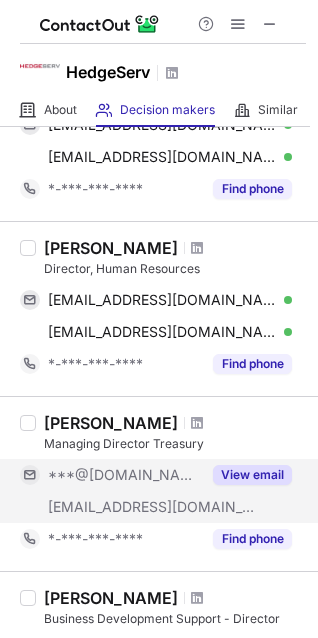 click on "View email" at bounding box center (252, 475) 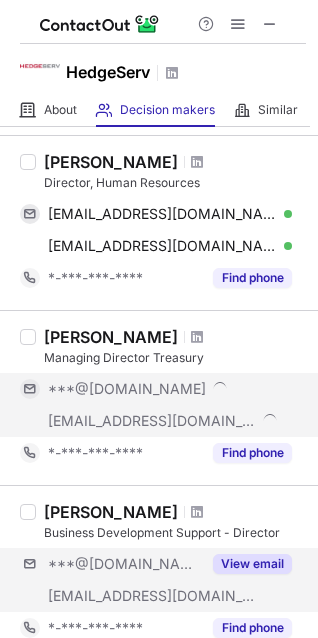 scroll, scrollTop: 1100, scrollLeft: 0, axis: vertical 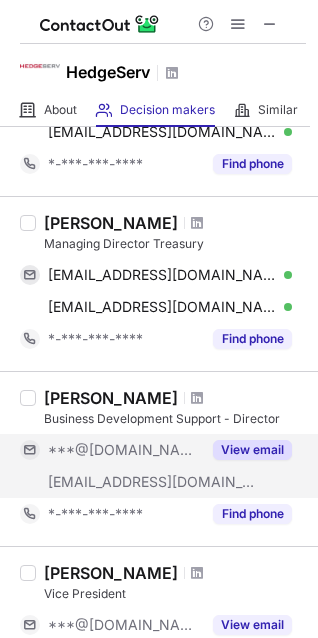 click on "View email" at bounding box center (246, 450) 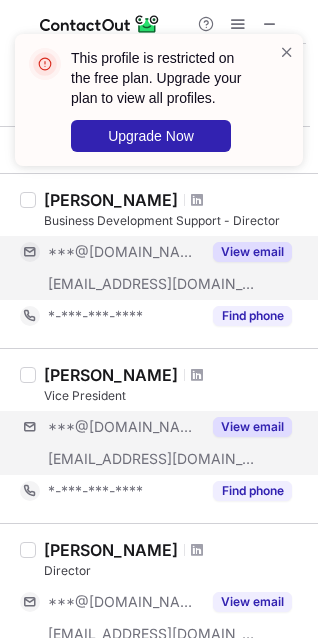 scroll, scrollTop: 1300, scrollLeft: 0, axis: vertical 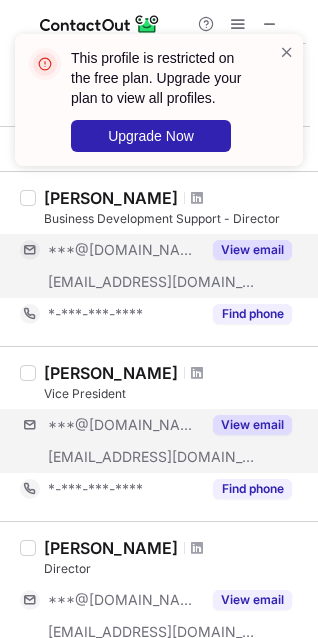 click on "***@gmail.com ***@hedgeserv.com View email" at bounding box center (163, 441) 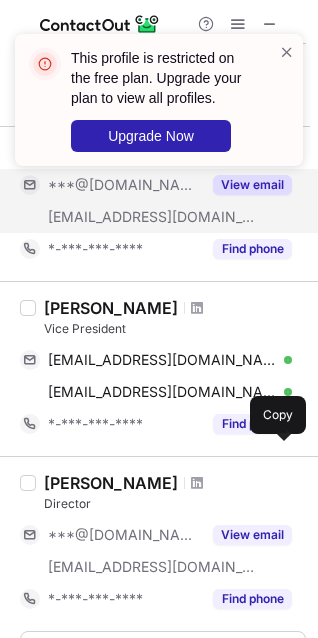 scroll, scrollTop: 1400, scrollLeft: 0, axis: vertical 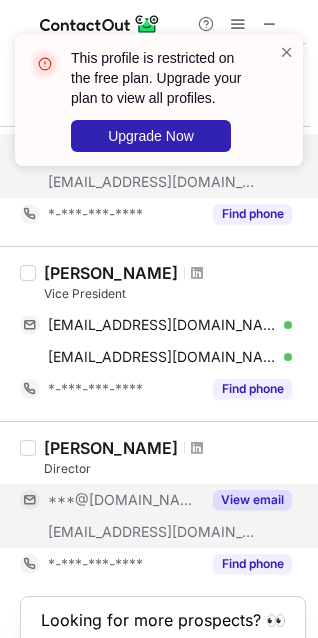 click on "View email" at bounding box center [246, 500] 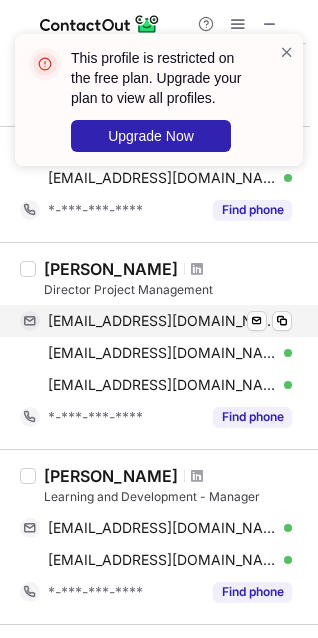 scroll, scrollTop: 0, scrollLeft: 0, axis: both 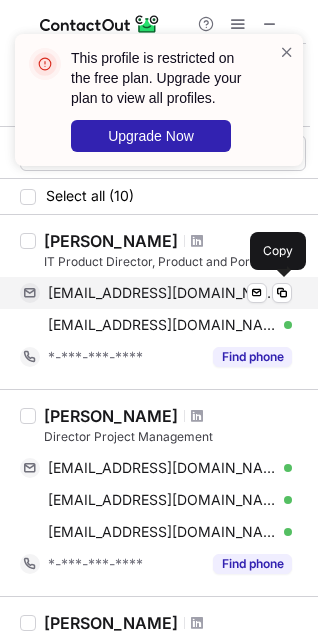 click on "dsmccarthy@gmail.com Verified" at bounding box center (170, 293) 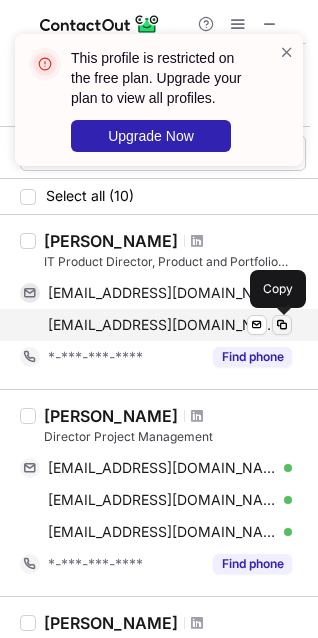 click at bounding box center [282, 325] 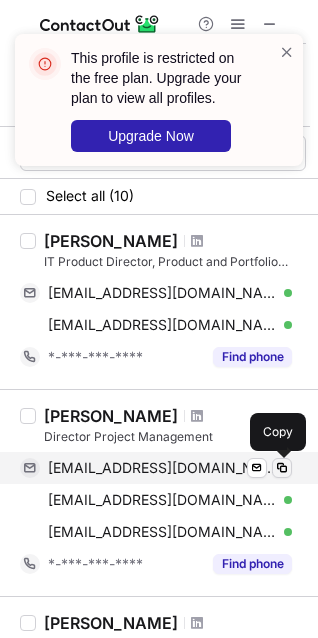 click at bounding box center (282, 468) 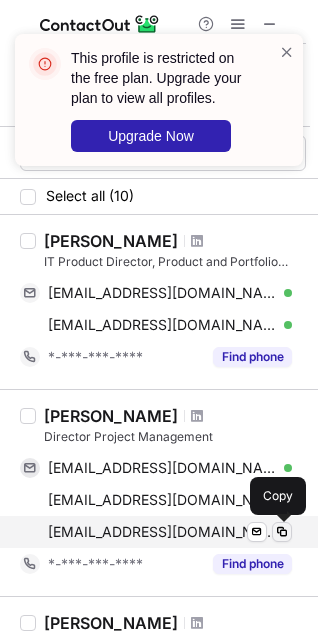 click at bounding box center [282, 532] 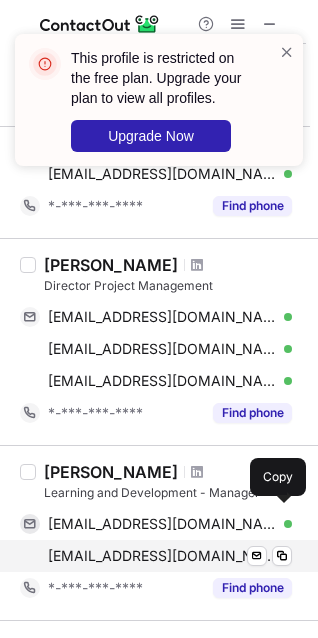 scroll, scrollTop: 200, scrollLeft: 0, axis: vertical 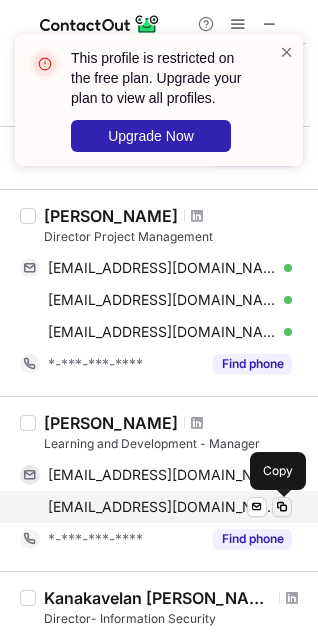 click at bounding box center [282, 507] 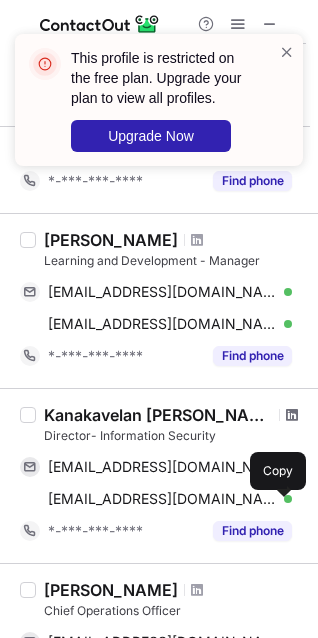 scroll, scrollTop: 400, scrollLeft: 0, axis: vertical 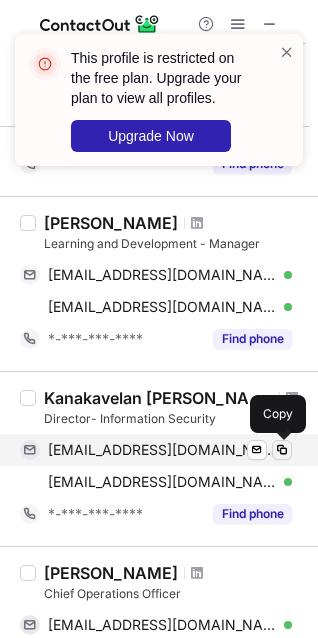 click at bounding box center (282, 450) 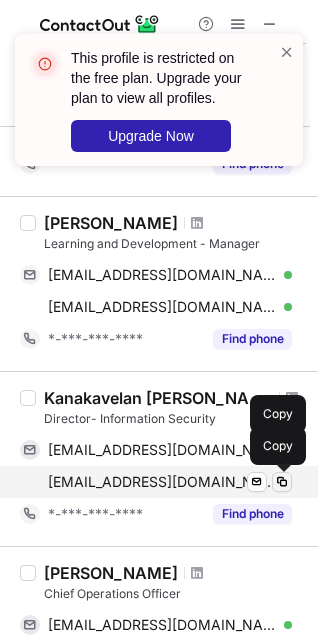 click at bounding box center (282, 482) 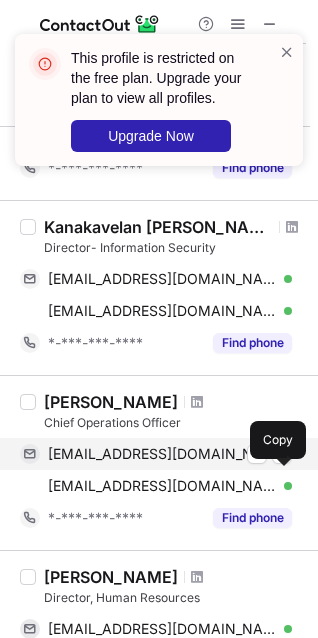 scroll, scrollTop: 600, scrollLeft: 0, axis: vertical 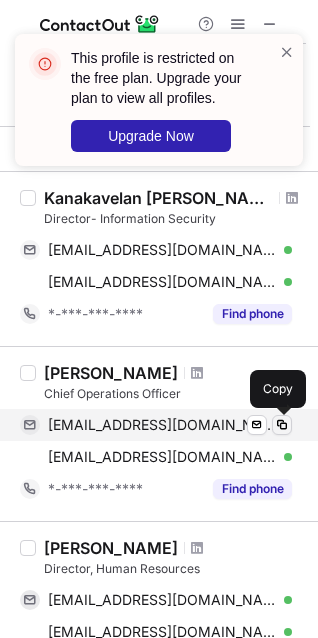 click at bounding box center (282, 425) 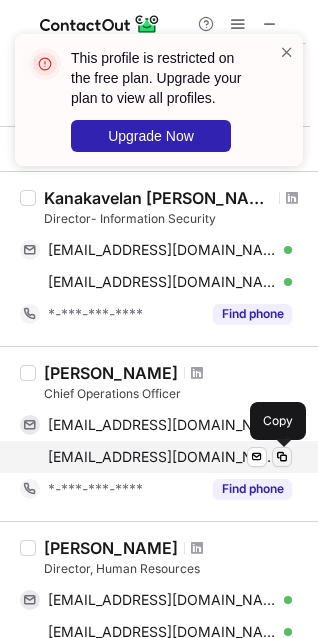 click at bounding box center (282, 457) 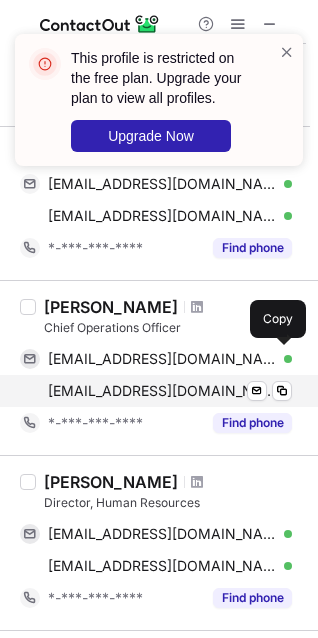 scroll, scrollTop: 700, scrollLeft: 0, axis: vertical 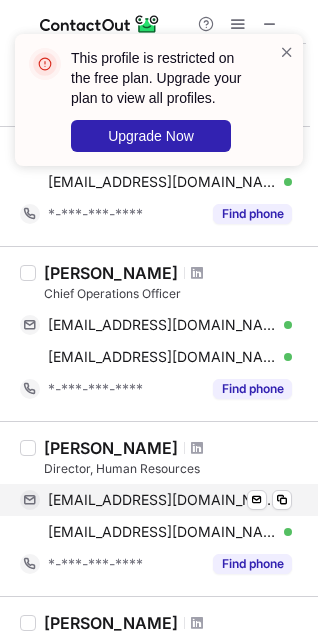 click on "mauracullen@hotmail.com Verified Send email Copy" at bounding box center [156, 500] 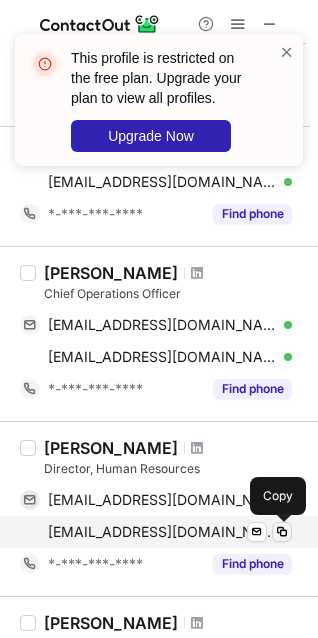 click at bounding box center (282, 532) 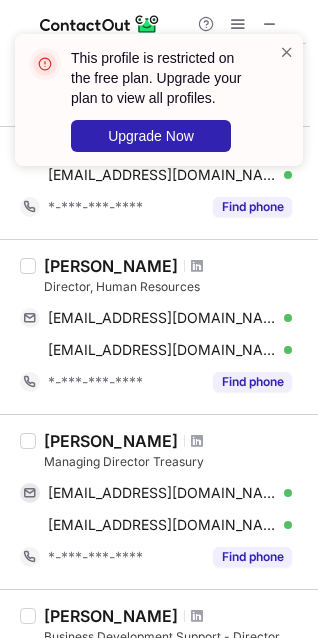 scroll, scrollTop: 900, scrollLeft: 0, axis: vertical 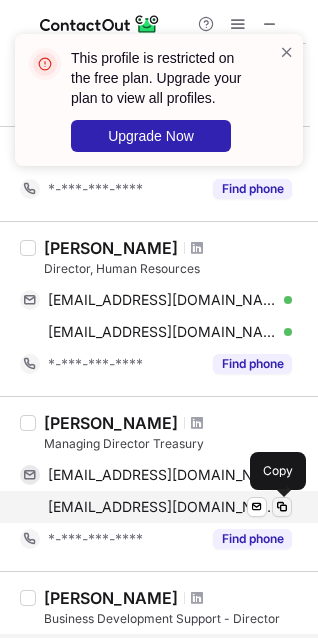 click at bounding box center (282, 507) 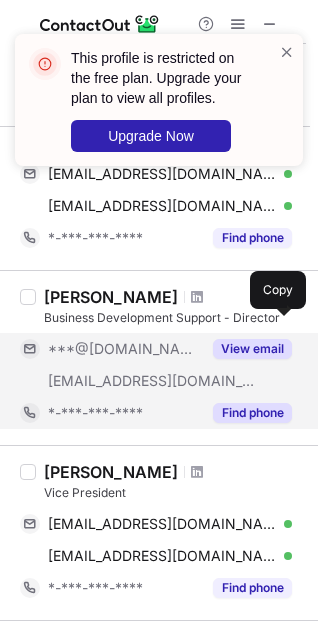 scroll, scrollTop: 1300, scrollLeft: 0, axis: vertical 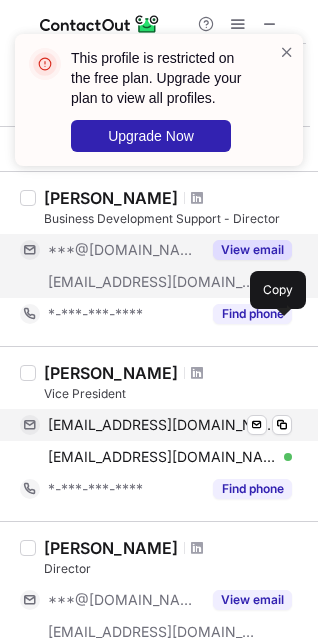 click on "paulcurran0688@gmail.com Verified Send email Copy" at bounding box center [156, 425] 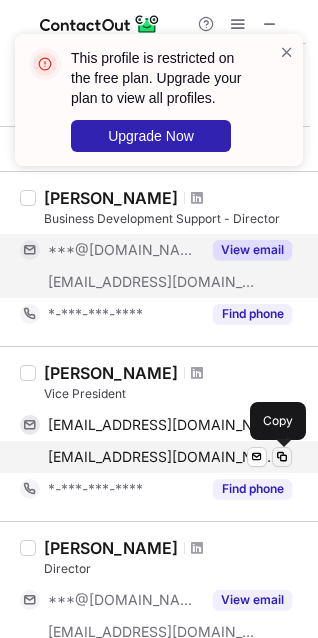 click at bounding box center (282, 457) 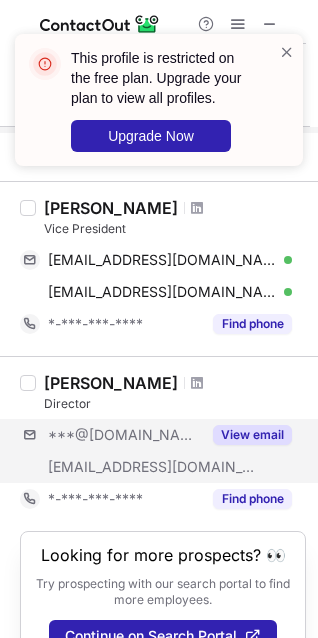 scroll, scrollTop: 1500, scrollLeft: 0, axis: vertical 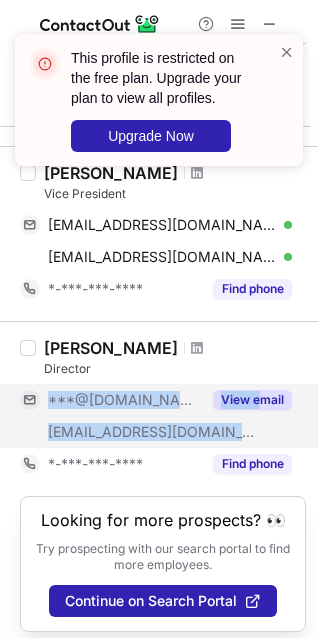 click on "***@gmail.com ***@hedgeserv.com View email" at bounding box center (163, 416) 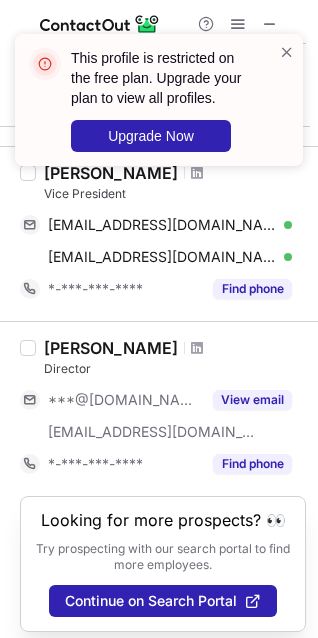 click on "Anthony Maresca" at bounding box center (175, 348) 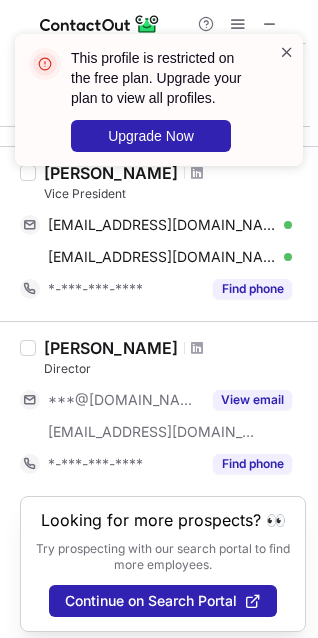 click at bounding box center (287, 52) 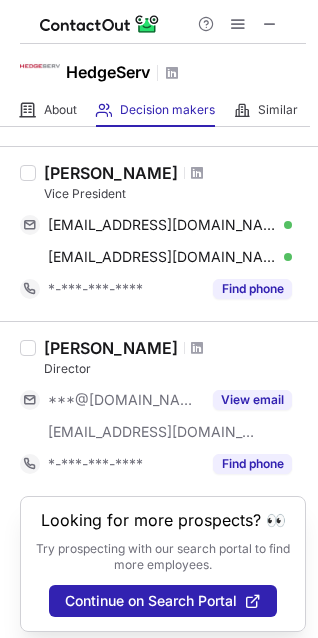 click on "This profile is restricted on the free plan. Upgrade your plan to view all profiles. Upgrade Now" at bounding box center (159, 108) 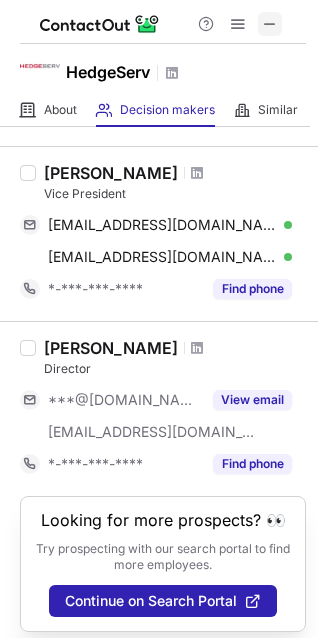 click at bounding box center [270, 24] 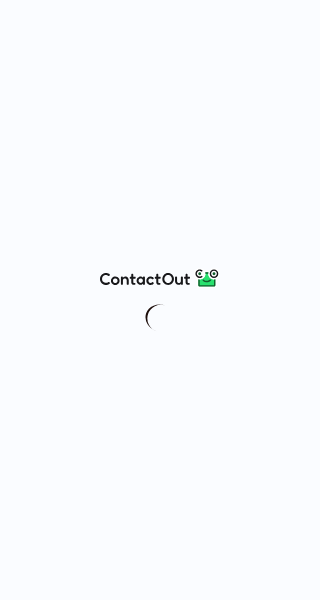 scroll, scrollTop: 0, scrollLeft: 0, axis: both 